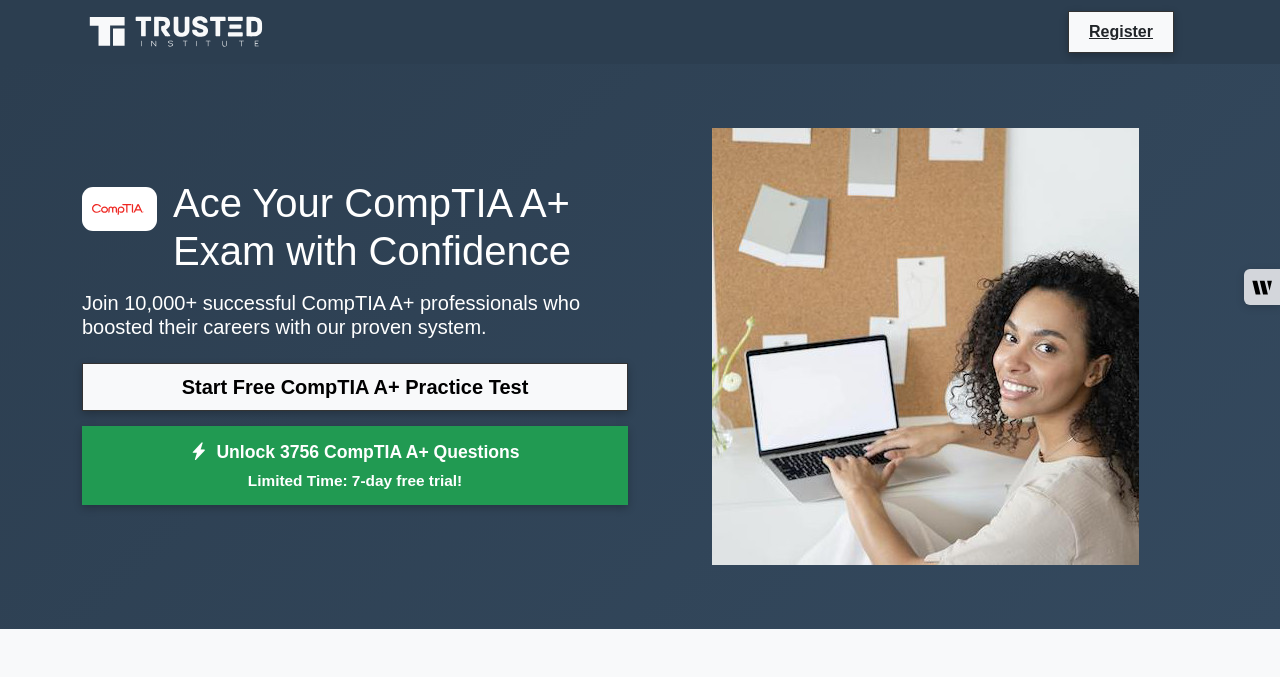 scroll, scrollTop: 0, scrollLeft: 0, axis: both 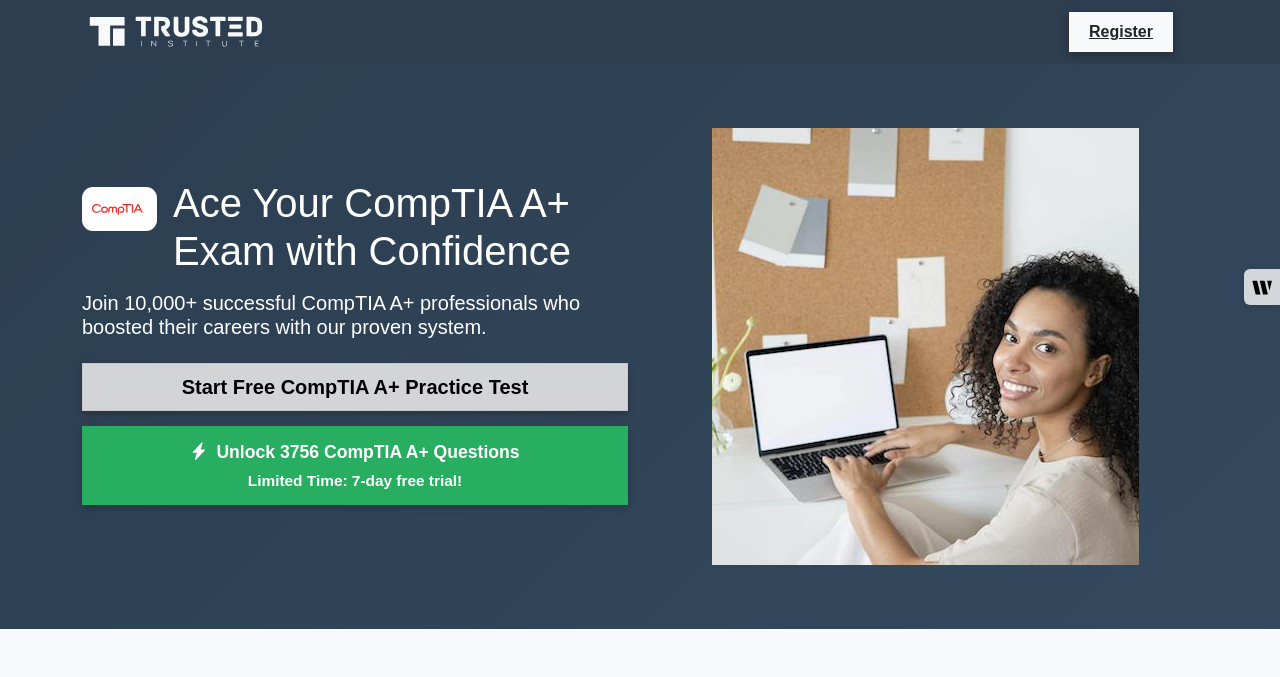 click on "Start Free CompTIA A+ Practice Test" at bounding box center (355, 387) 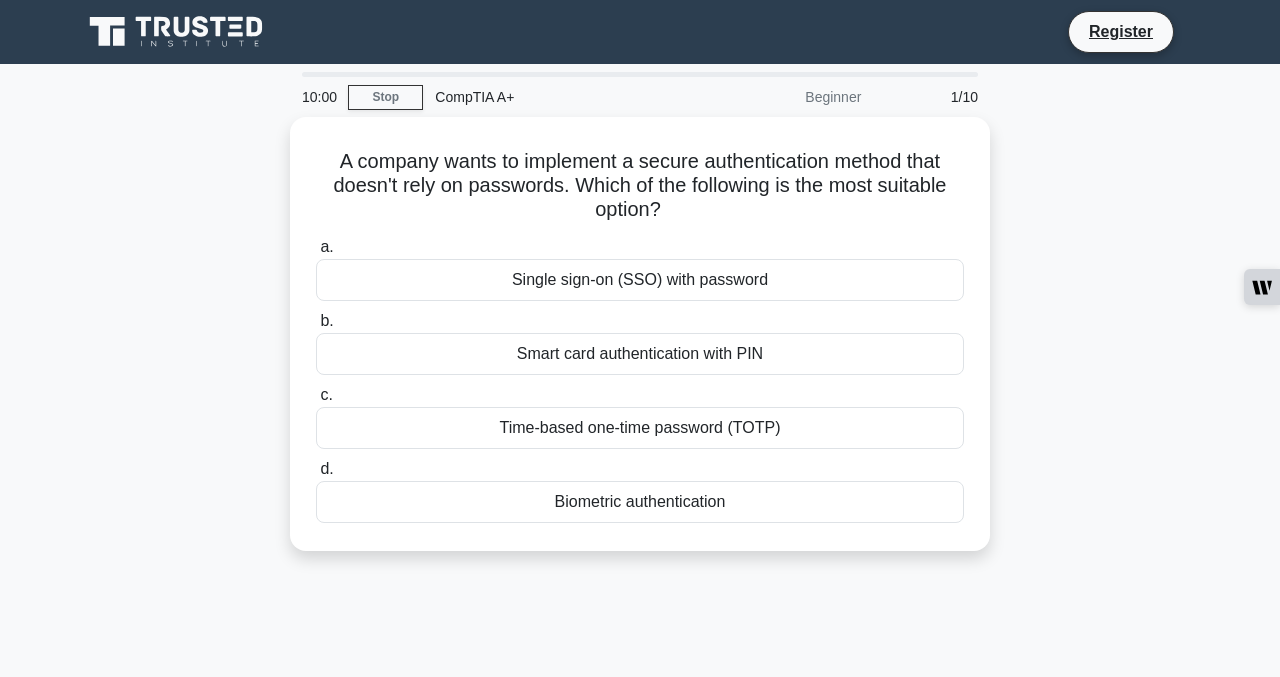 scroll, scrollTop: 0, scrollLeft: 0, axis: both 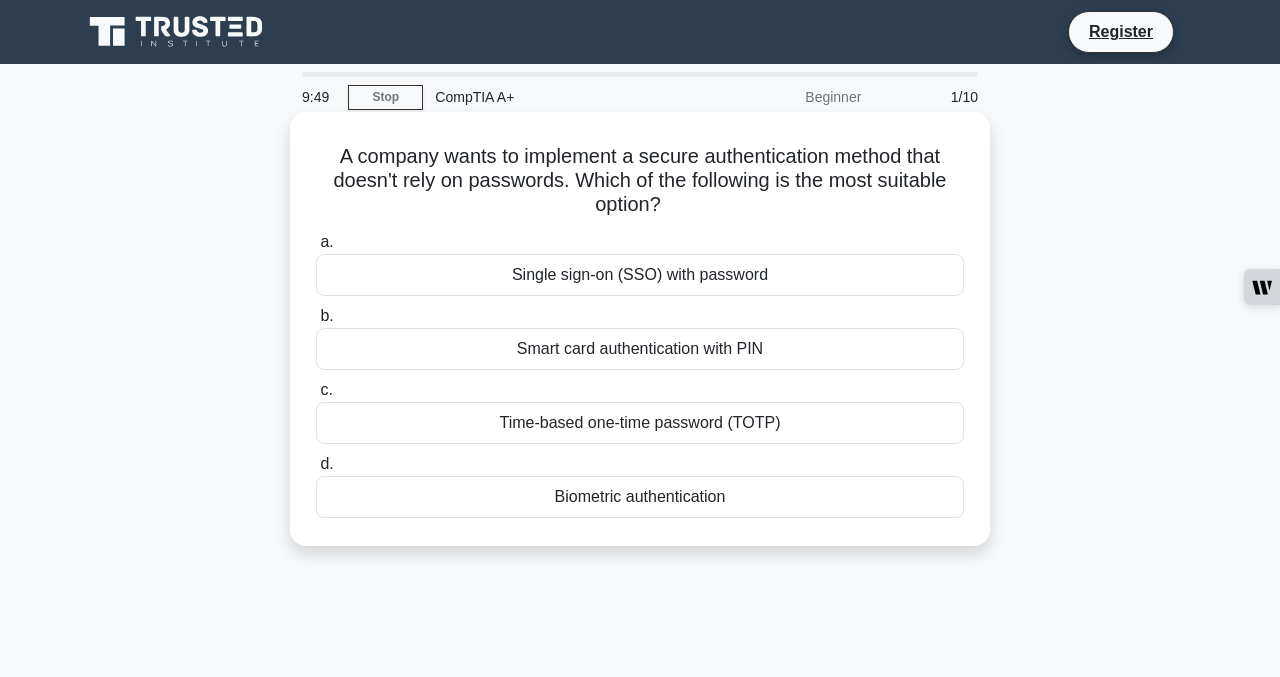 click on "Smart card authentication with PIN" at bounding box center (640, 349) 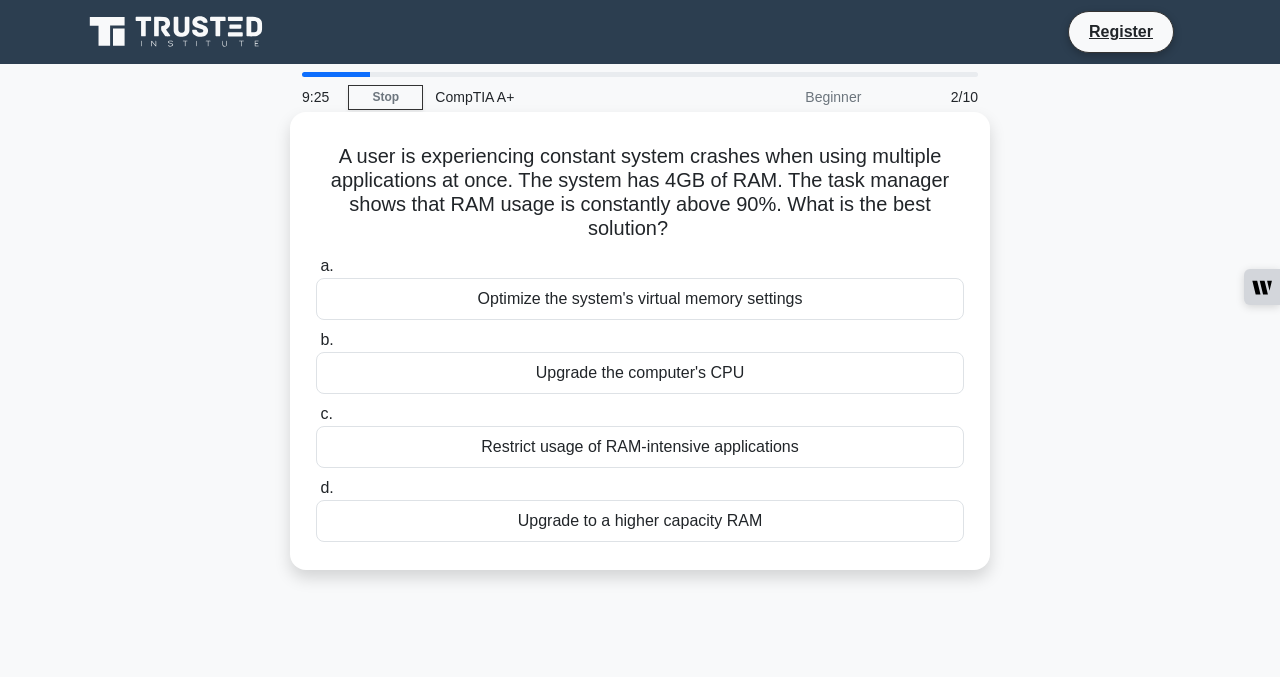 click on "Upgrade to a higher capacity RAM" at bounding box center [640, 521] 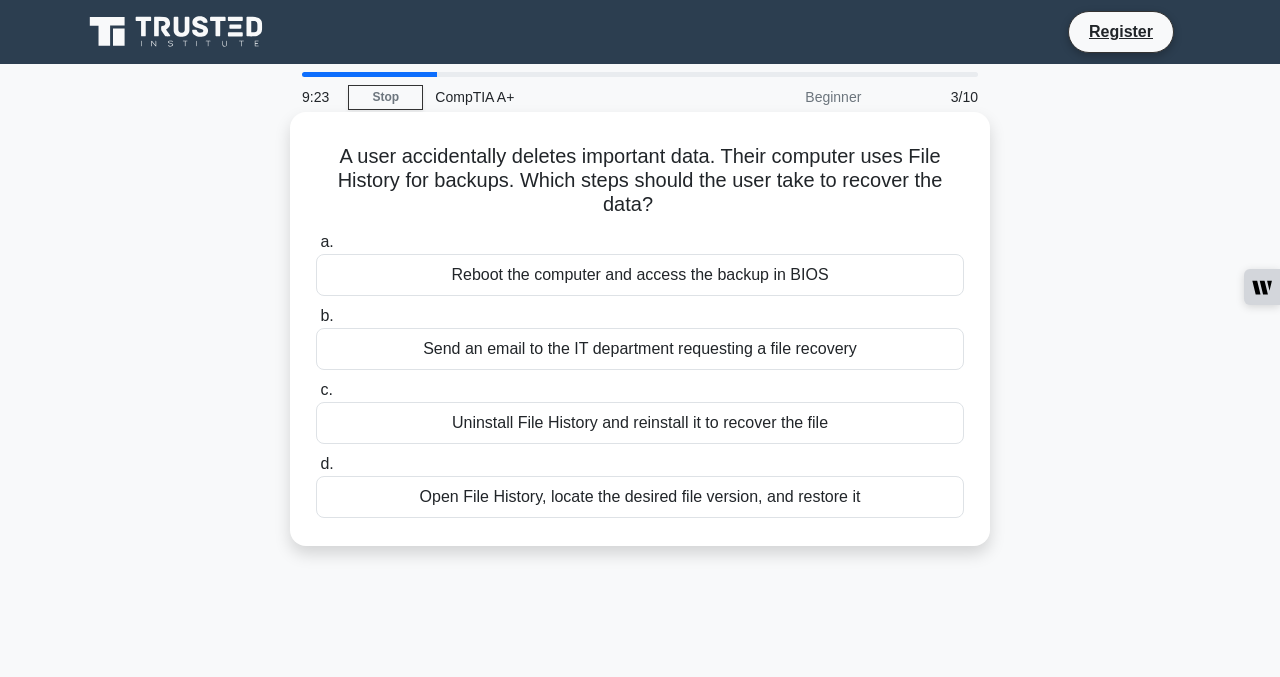 click on "Open File History, locate the desired file version, and restore it" at bounding box center [640, 497] 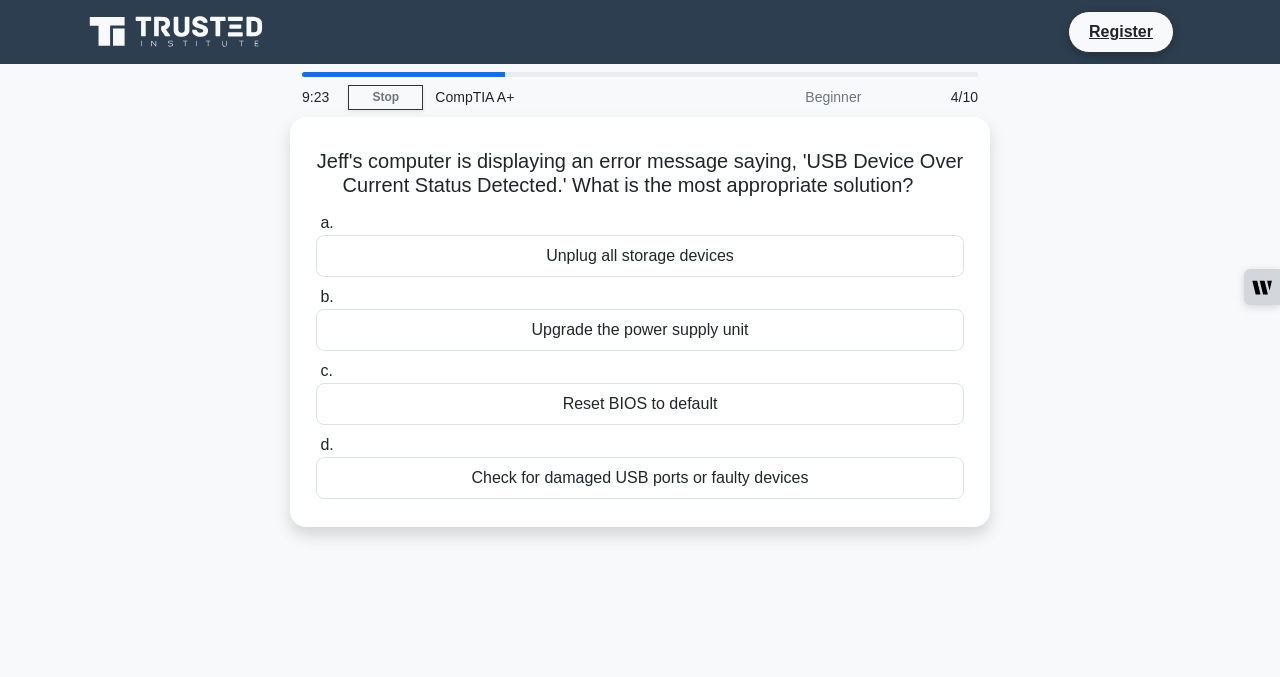 click on "Check for damaged USB ports or faulty devices" at bounding box center (640, 478) 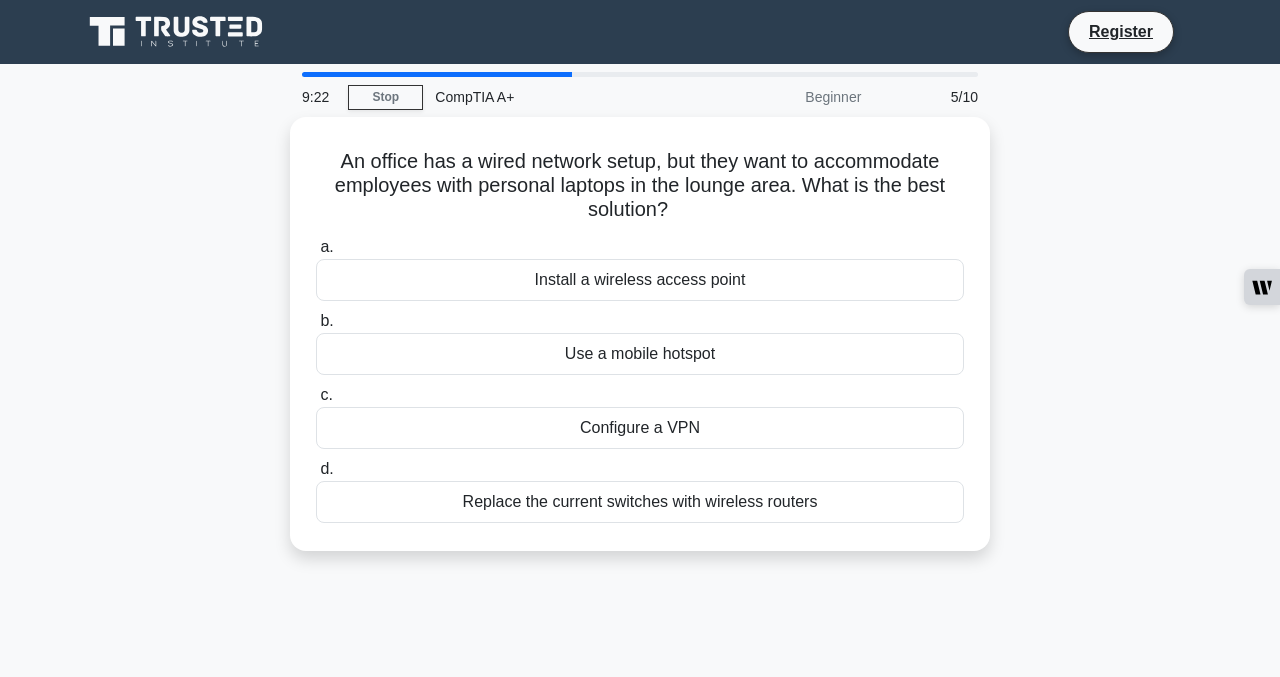 click on "Replace the current switches with wireless routers" at bounding box center [640, 502] 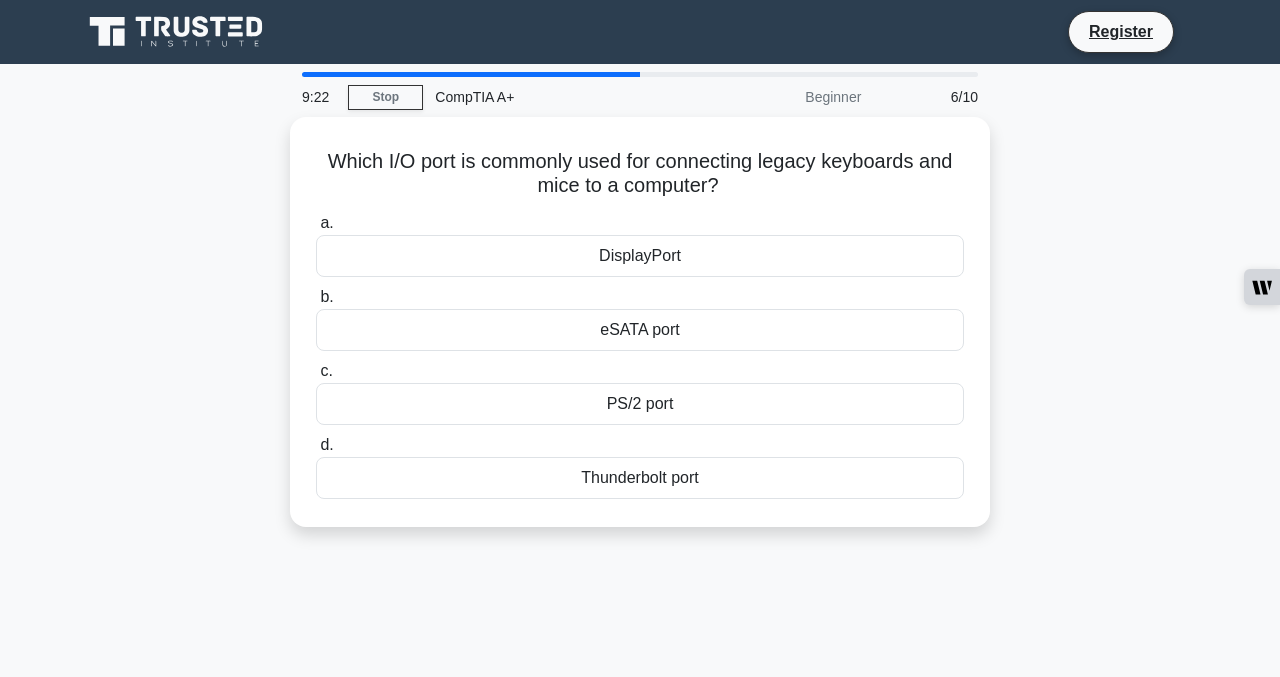 click on "Thunderbolt port" at bounding box center [640, 478] 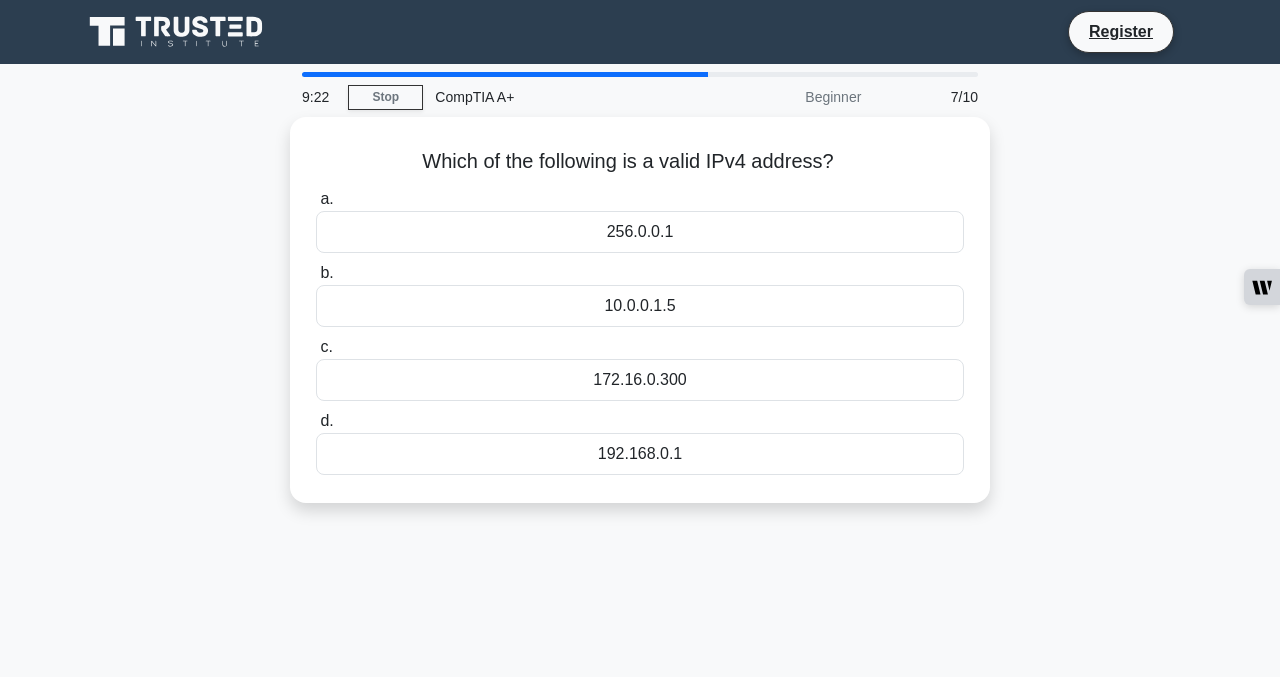 click on "Which of the following is a valid IPv4 address?
.spinner_0XTQ{transform-origin:center;animation:spinner_y6GP .75s linear infinite}@keyframes spinner_y6GP{100%{transform:rotate(360deg)}}
a.
256.0.0.1
b." at bounding box center [640, 310] 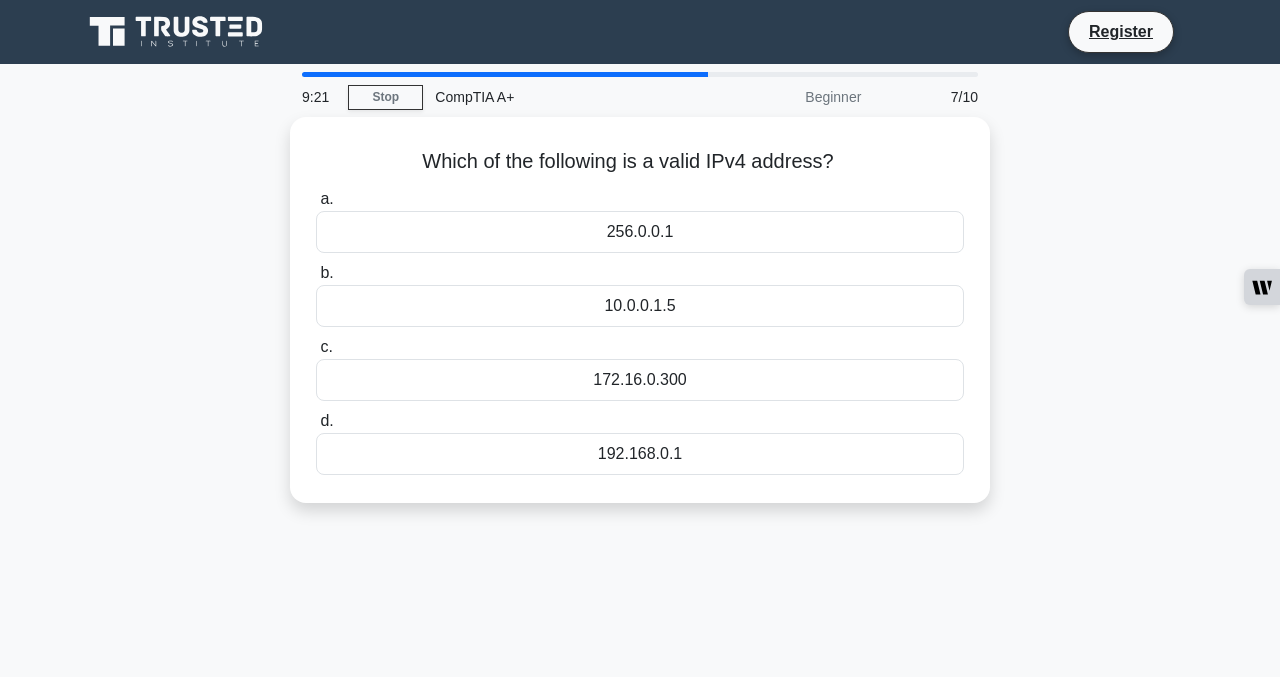 click on "Which of the following is a valid IPv4 address?
.spinner_0XTQ{transform-origin:center;animation:spinner_y6GP .75s linear infinite}@keyframes spinner_y6GP{100%{transform:rotate(360deg)}}
a.
256.0.0.1
b." at bounding box center [640, 310] 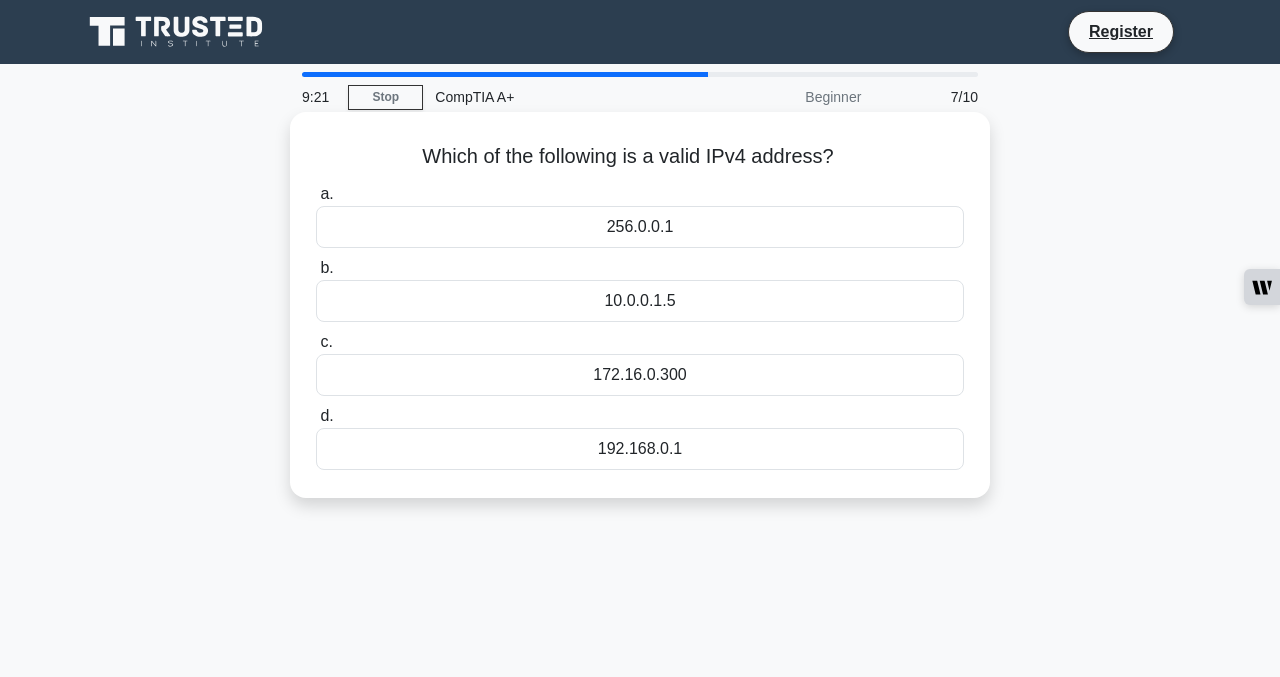 click on "Which of the following is a valid IPv4 address?
.spinner_0XTQ{transform-origin:center;animation:spinner_y6GP .75s linear infinite}@keyframes spinner_y6GP{100%{transform:rotate(360deg)}}
a.
256.0.0.1
b." at bounding box center (640, 305) 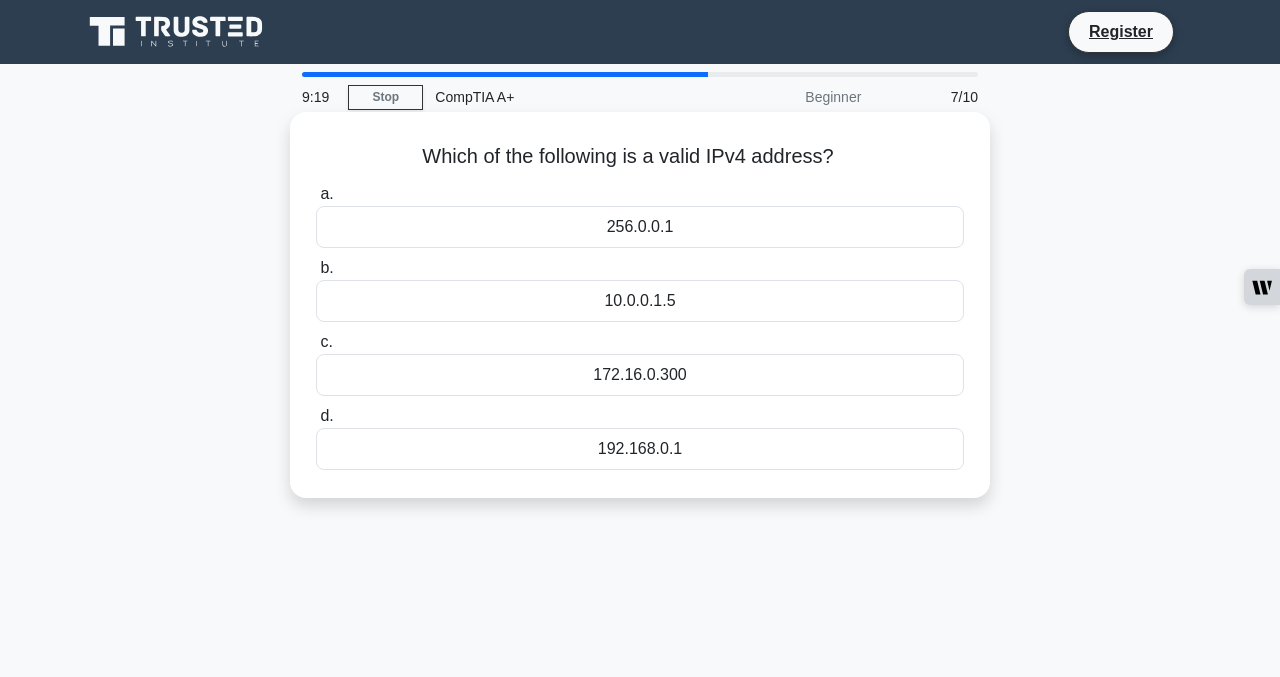 click on "192.168.0.1" at bounding box center [640, 449] 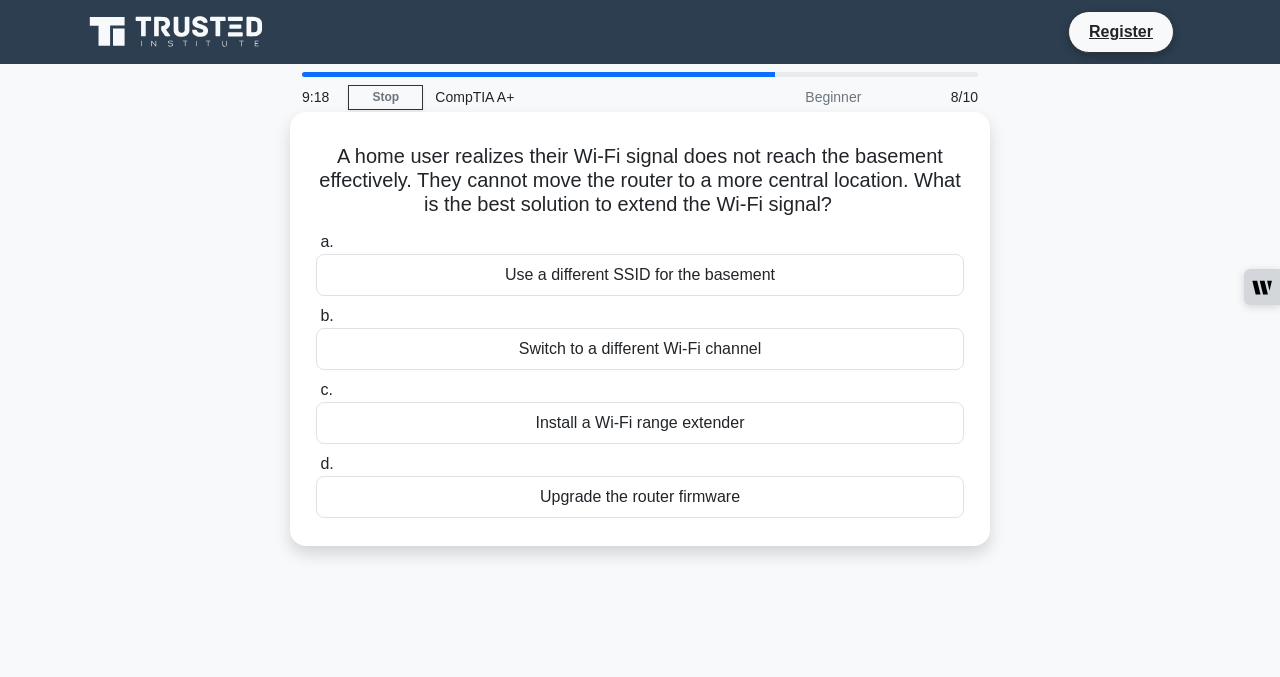 click on "Upgrade the router firmware" at bounding box center (640, 497) 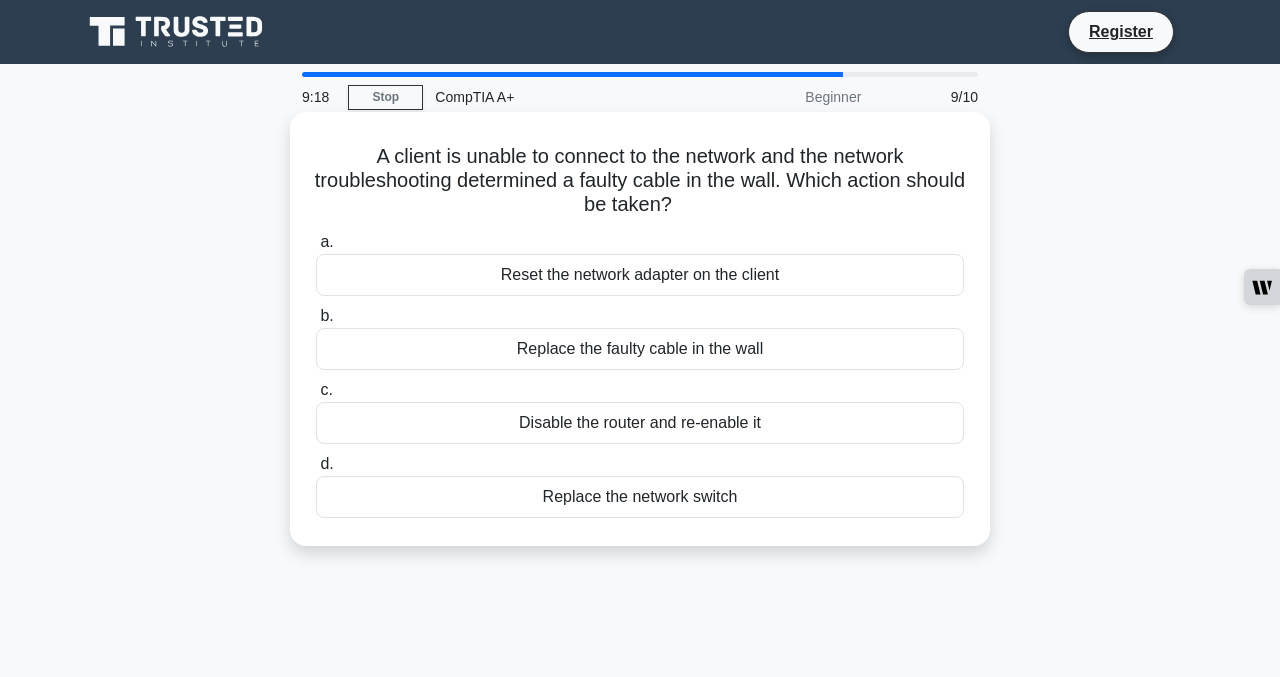 click on "Replace the network switch" at bounding box center [640, 497] 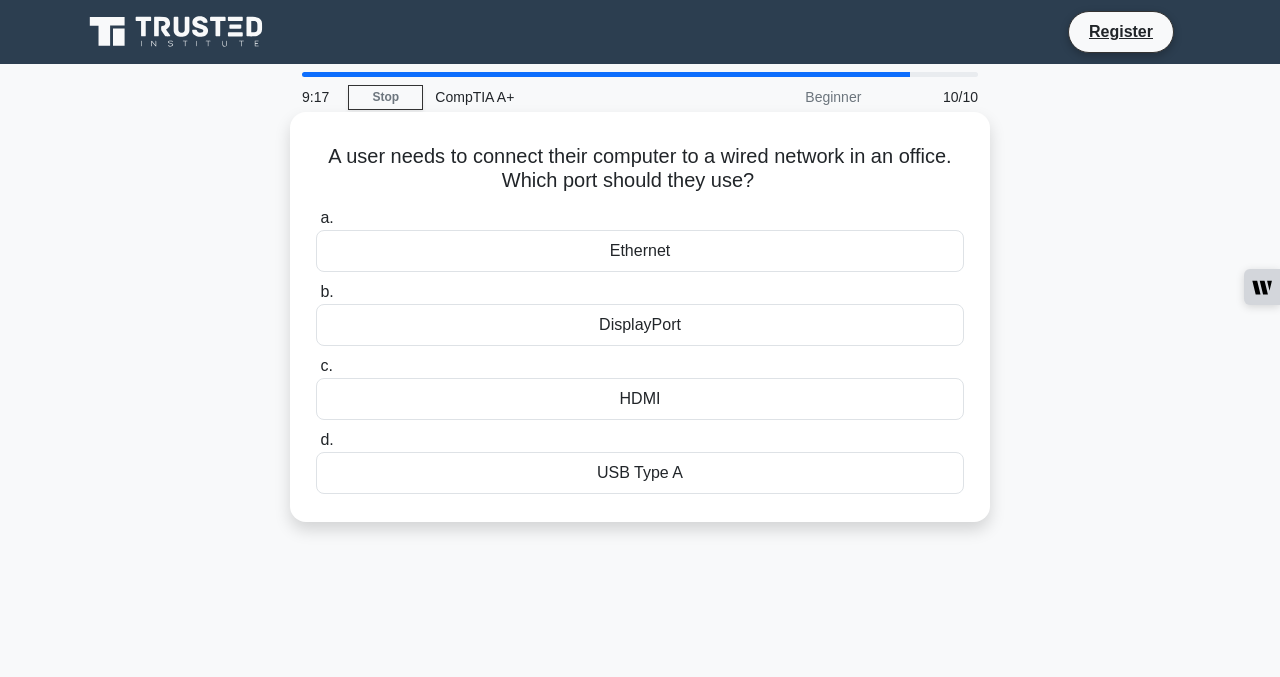 click on "USB Type A" at bounding box center (640, 473) 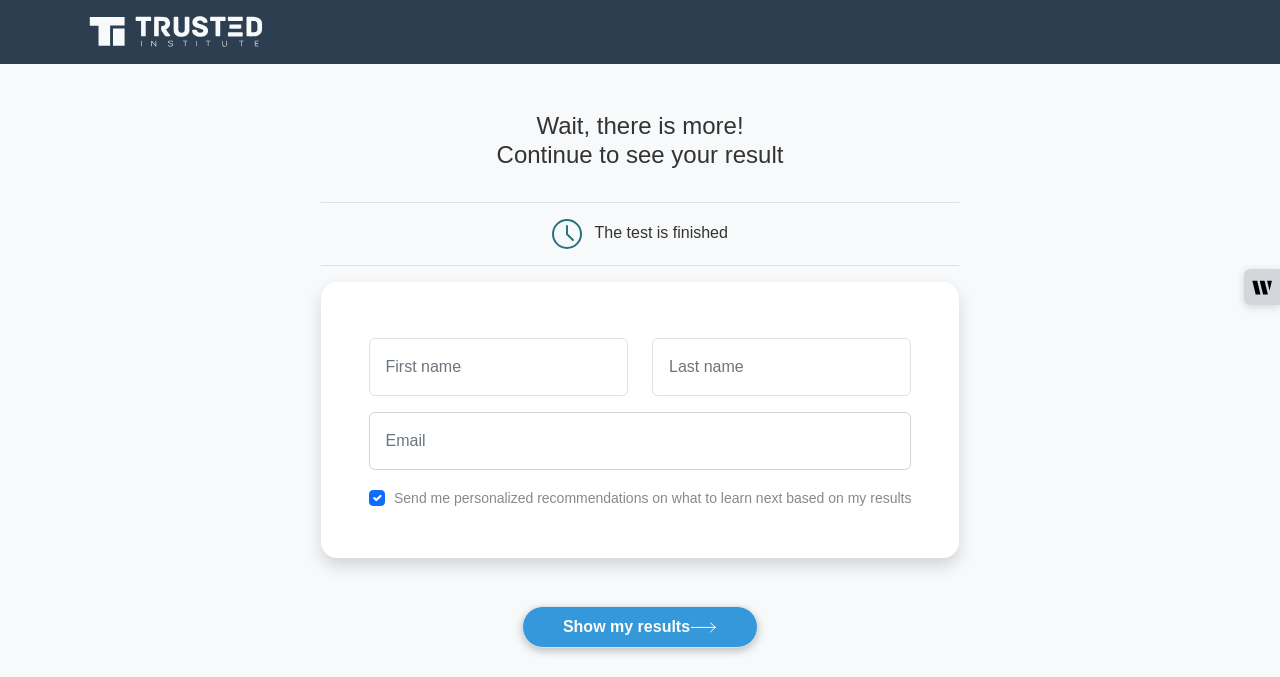 scroll, scrollTop: 0, scrollLeft: 0, axis: both 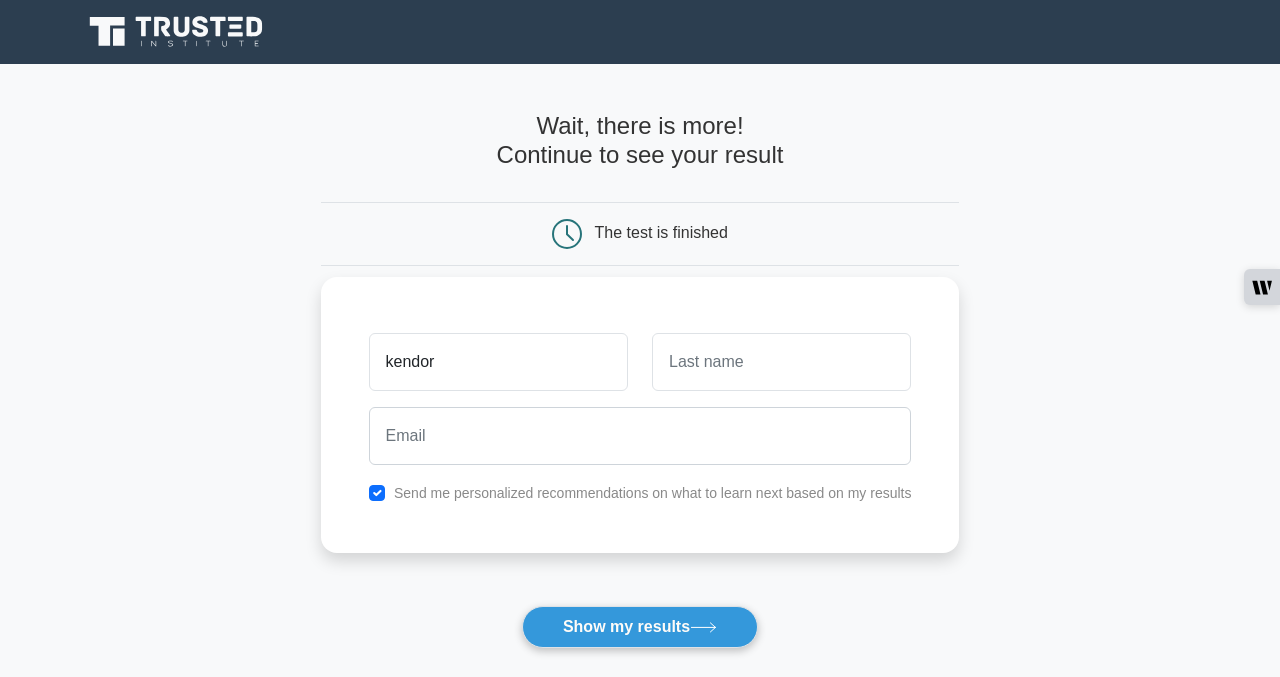 type on "kendor" 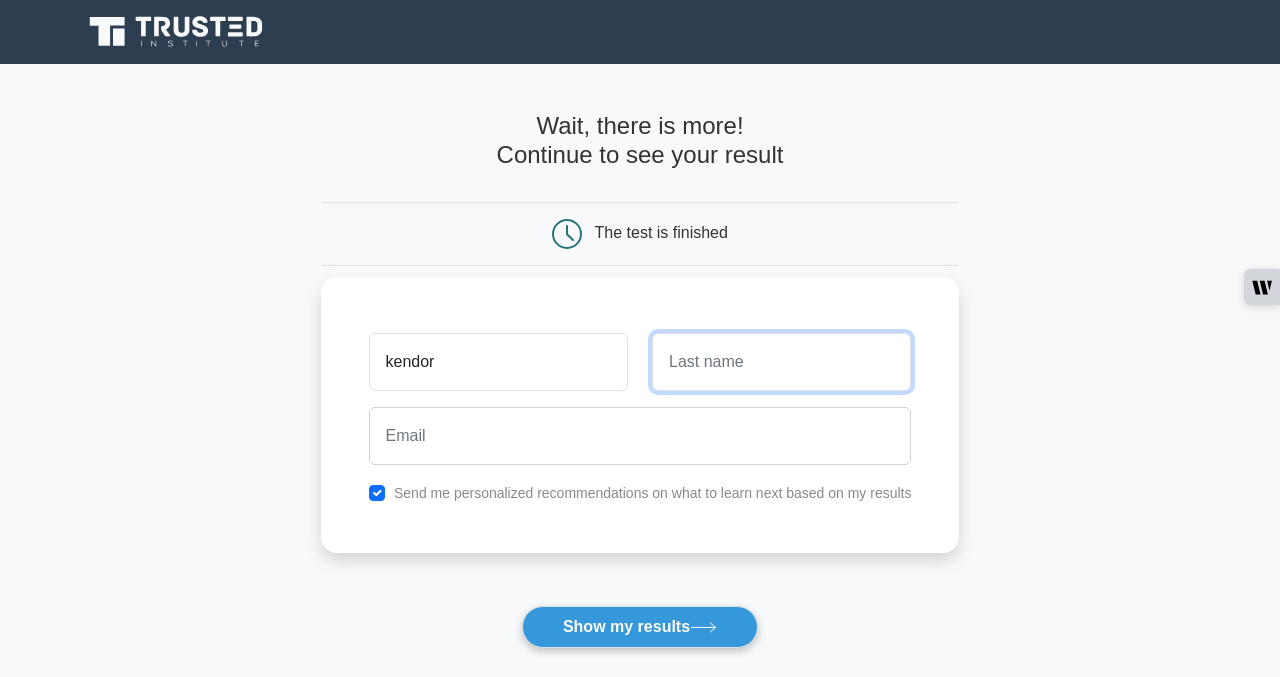 click at bounding box center [781, 362] 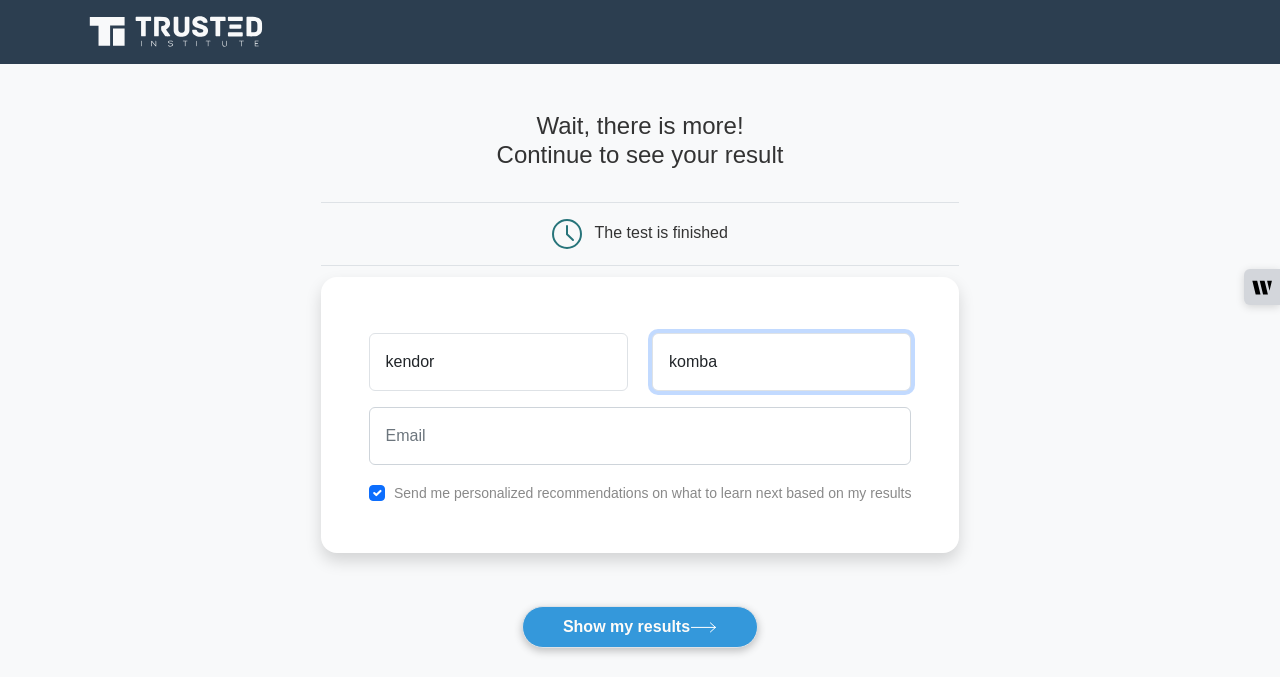 type on "komba" 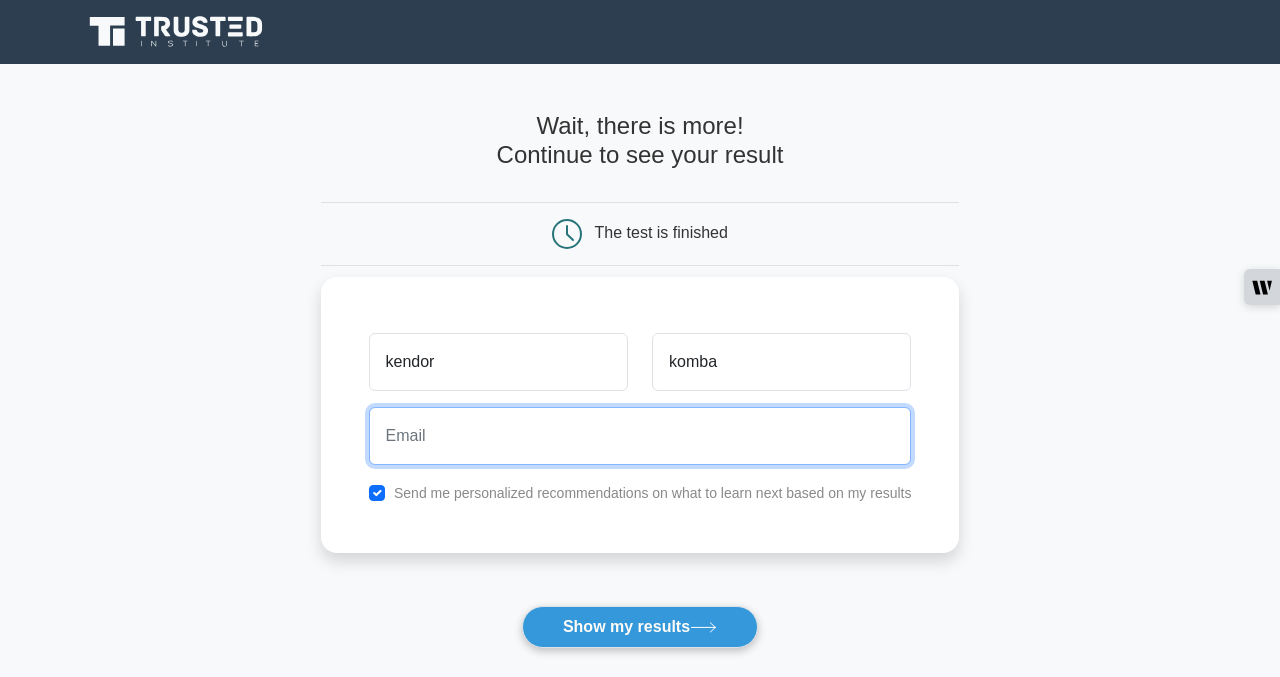 click at bounding box center [640, 436] 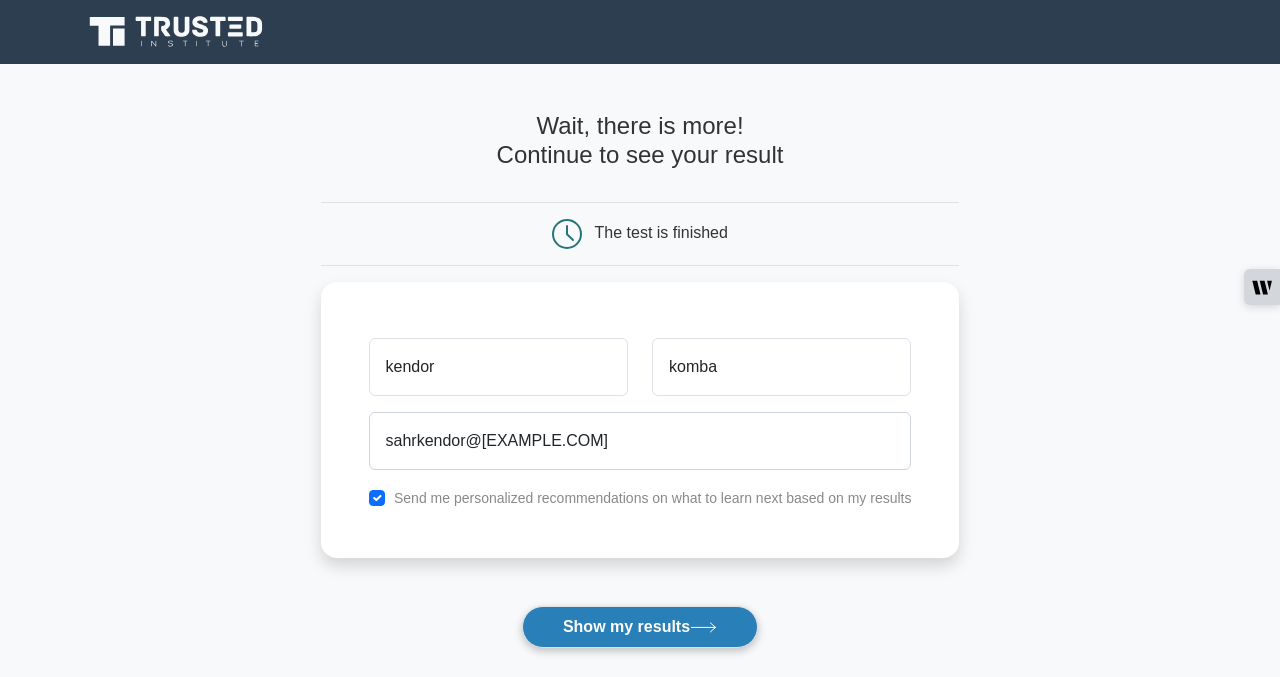 click on "Show my results" at bounding box center (640, 627) 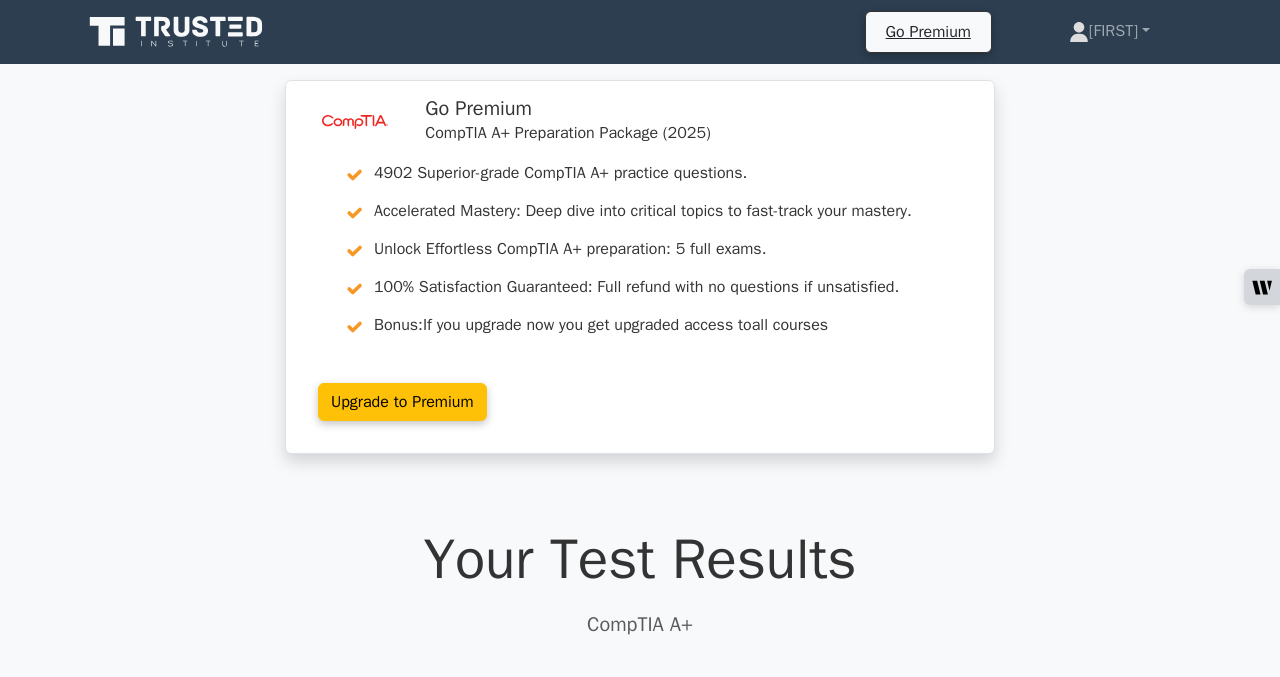 scroll, scrollTop: 0, scrollLeft: 0, axis: both 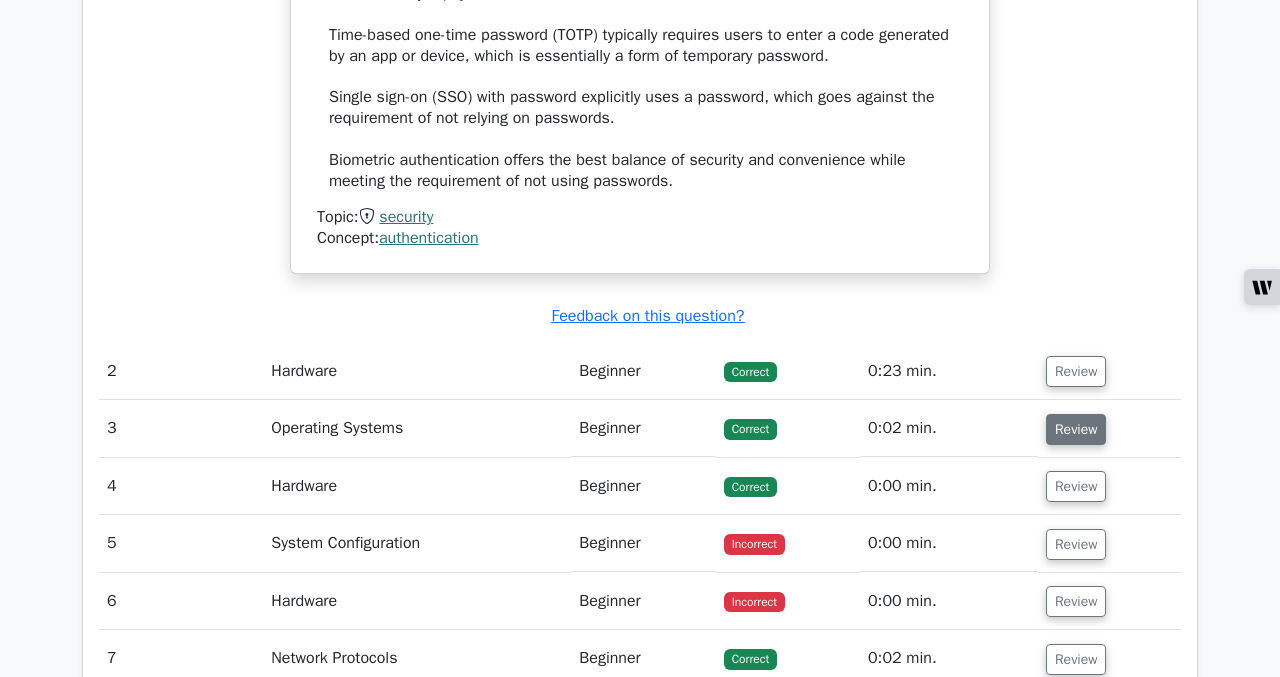 click on "Review" at bounding box center (1076, 429) 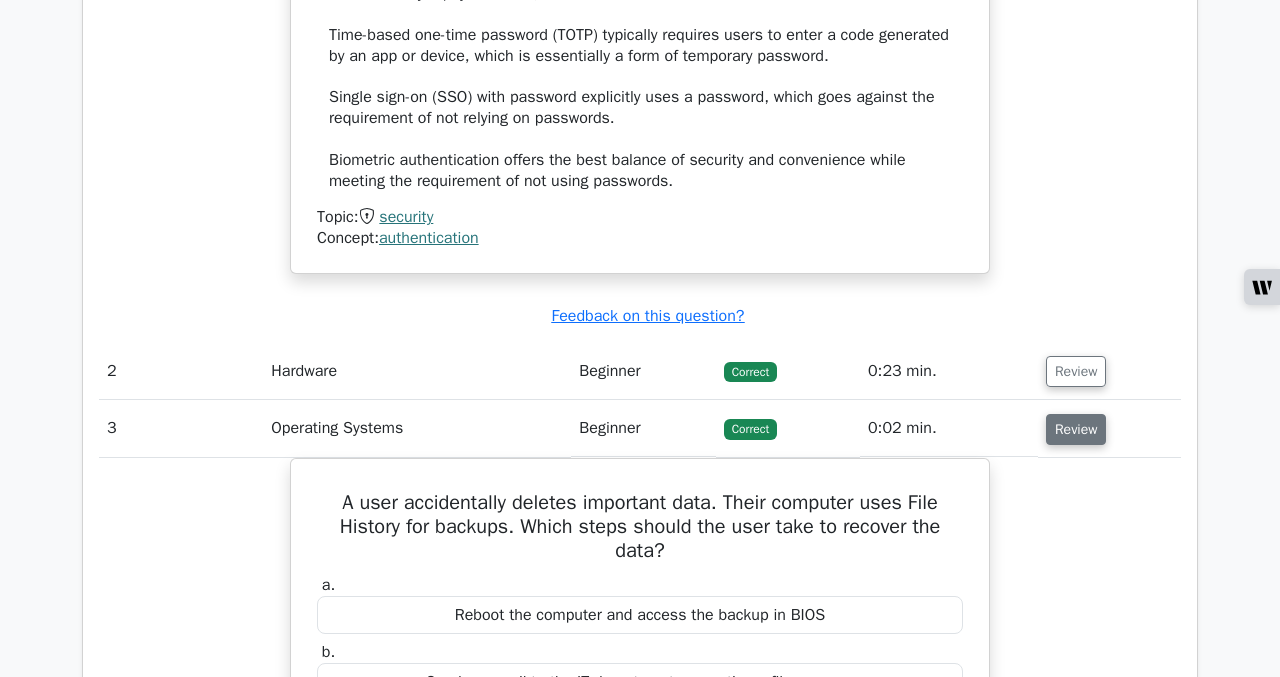 type 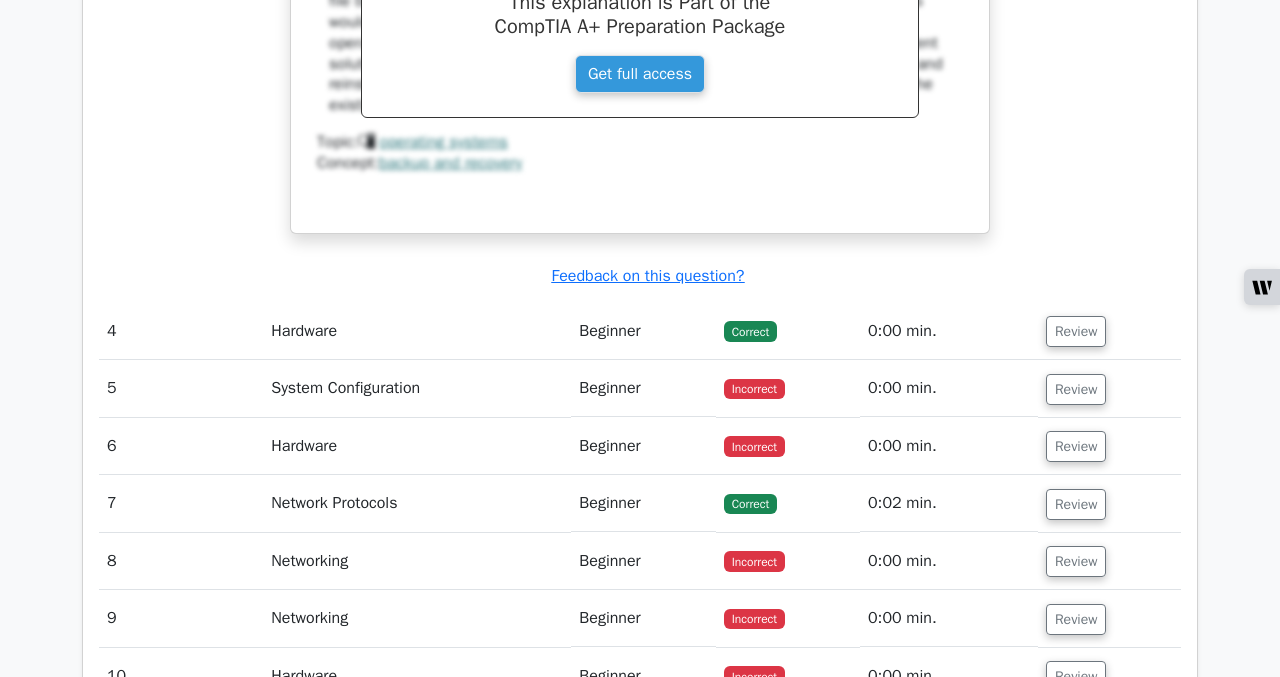 scroll, scrollTop: 3280, scrollLeft: 0, axis: vertical 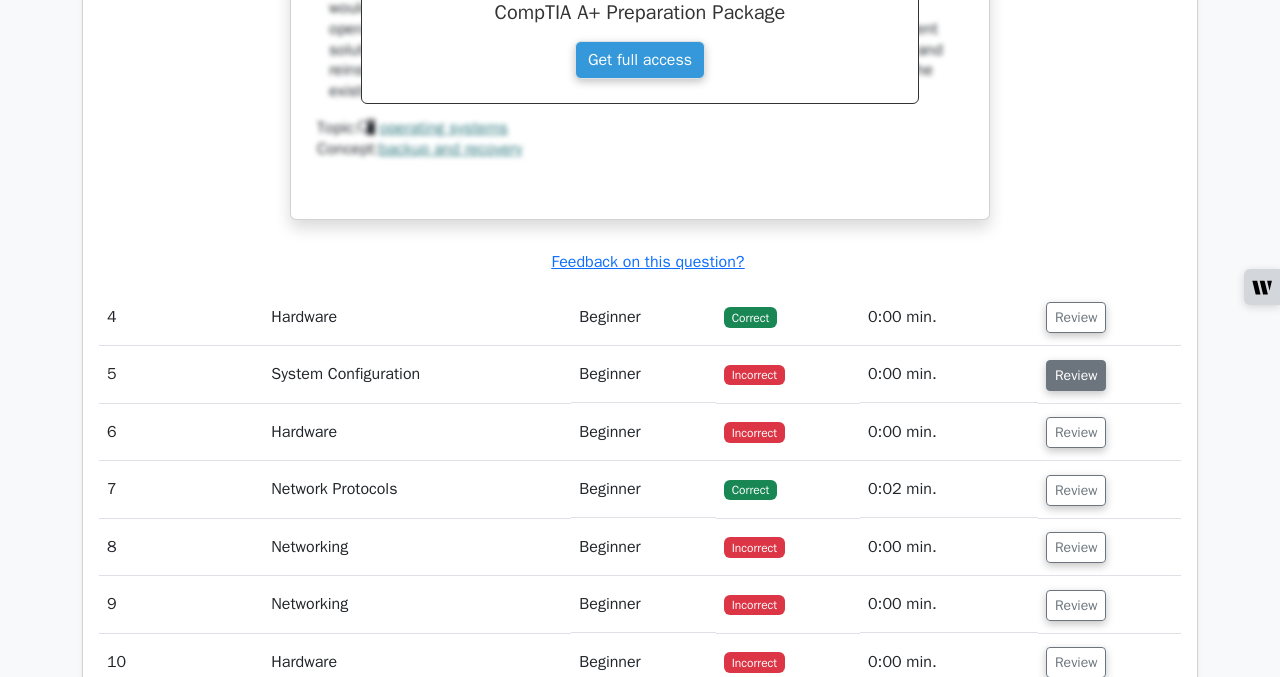 click on "Review" at bounding box center (1076, 375) 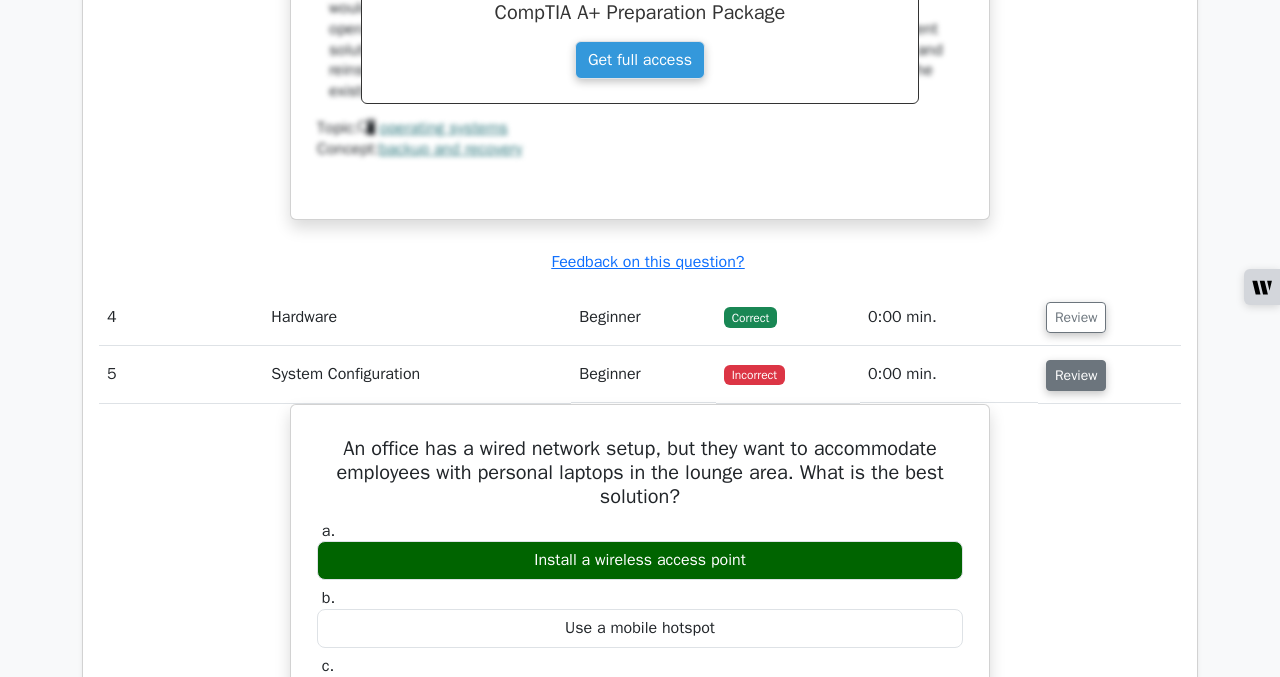type 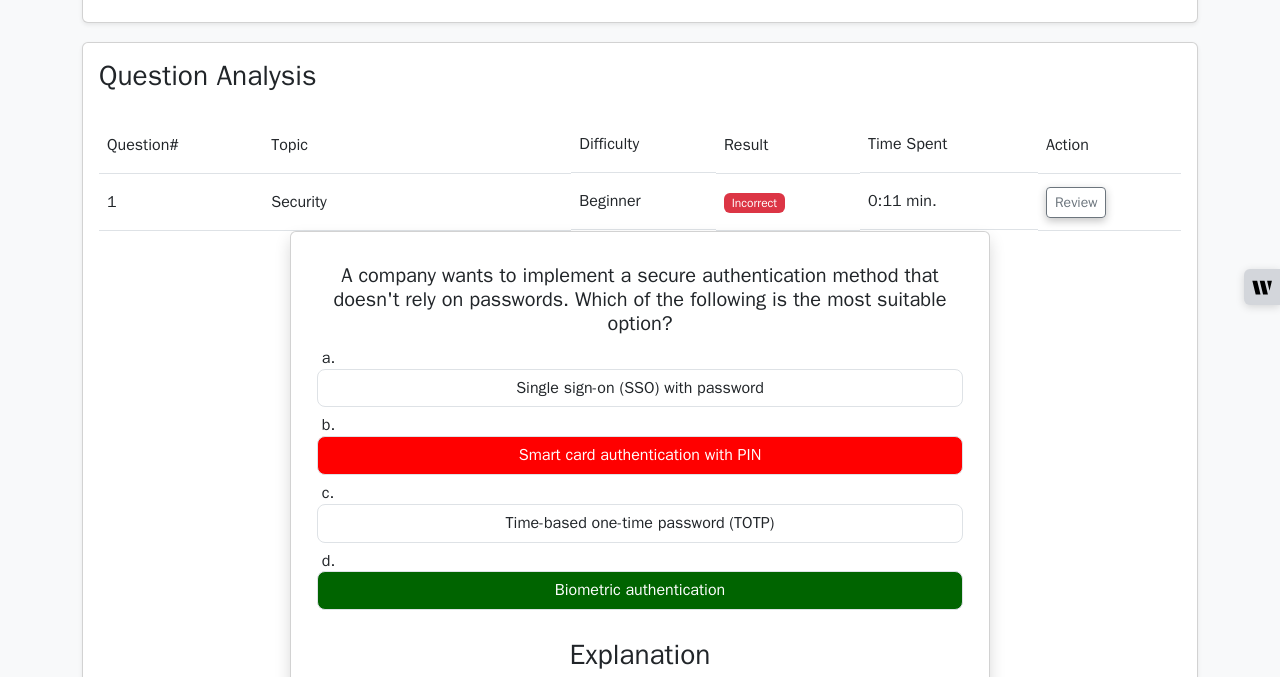 scroll, scrollTop: 1269, scrollLeft: 0, axis: vertical 